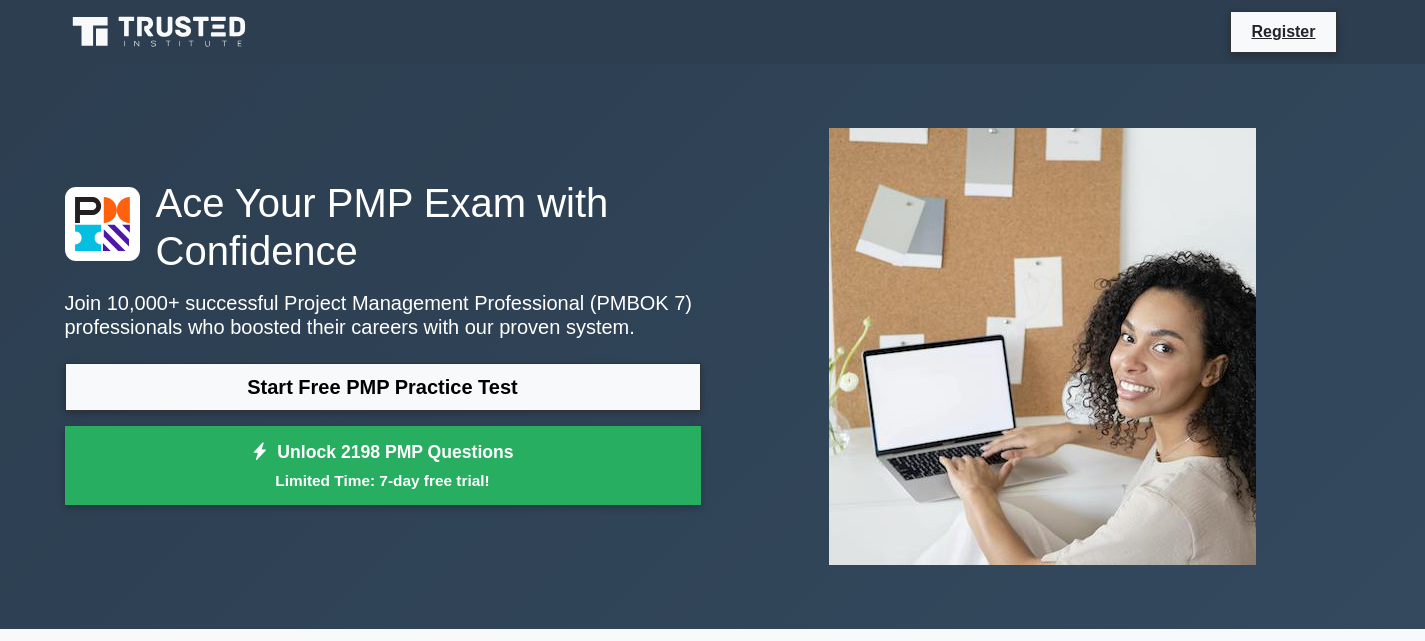 scroll, scrollTop: 0, scrollLeft: 0, axis: both 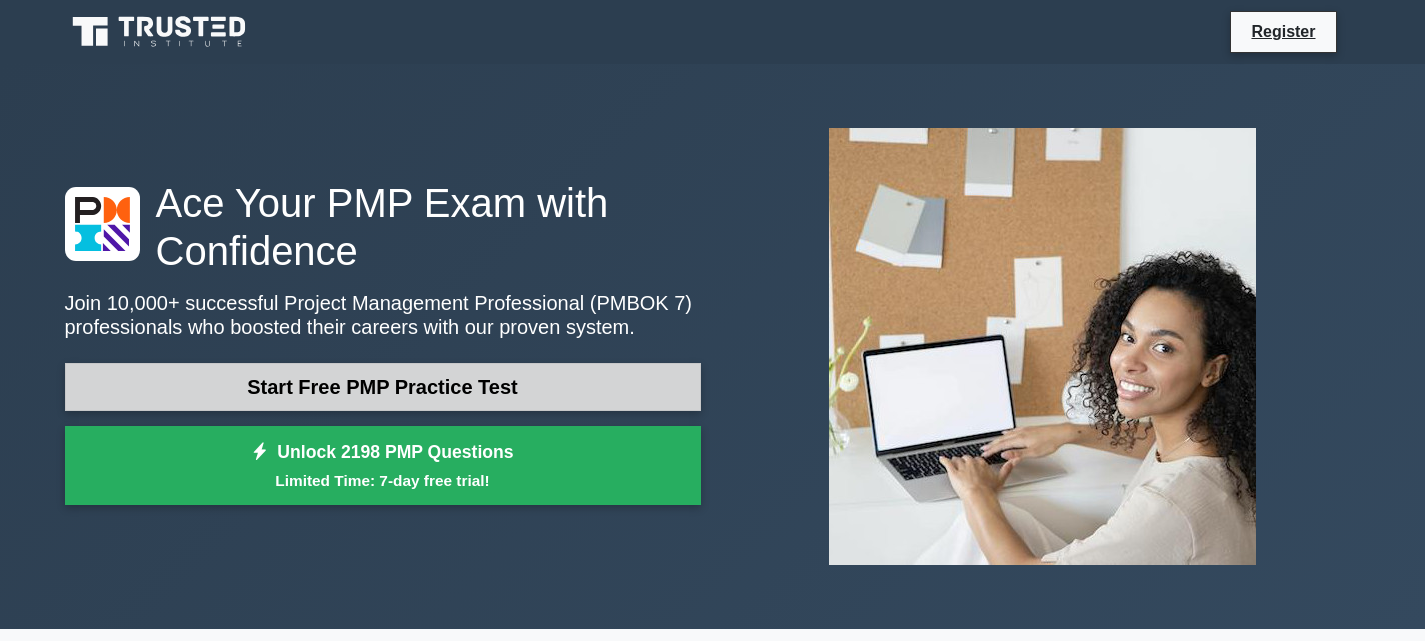 click on "Start Free PMP Practice Test" at bounding box center [383, 387] 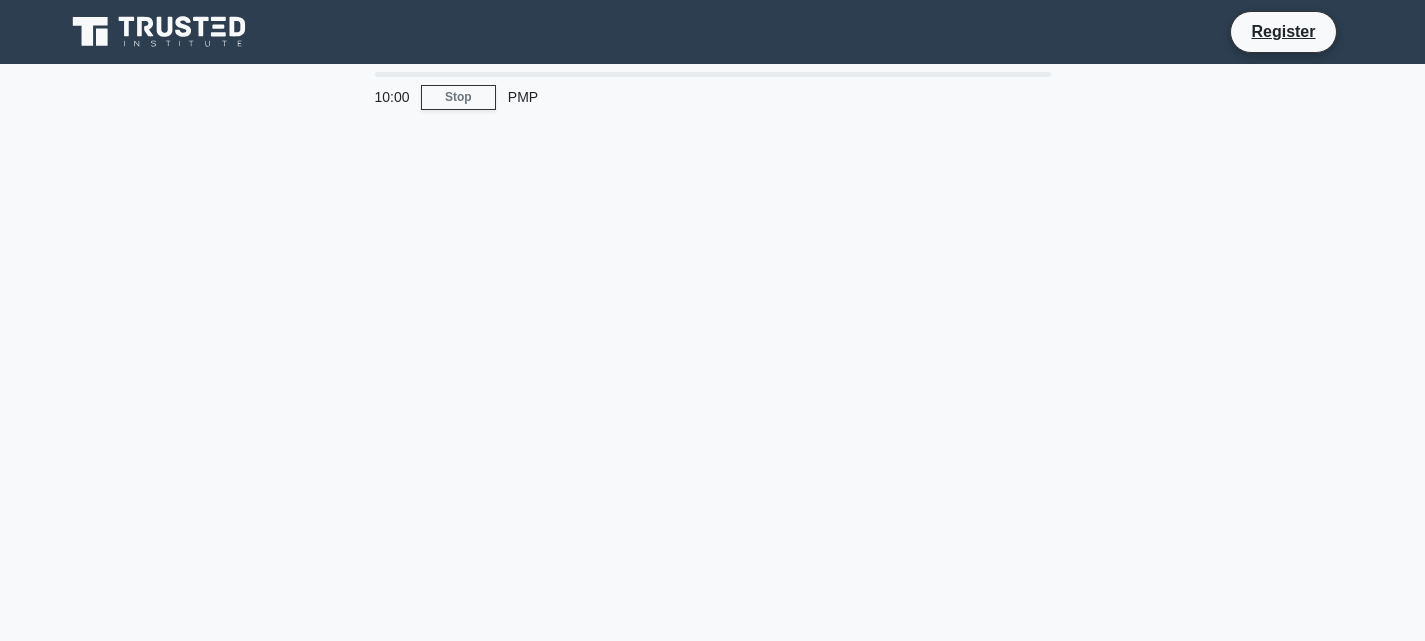 scroll, scrollTop: 0, scrollLeft: 0, axis: both 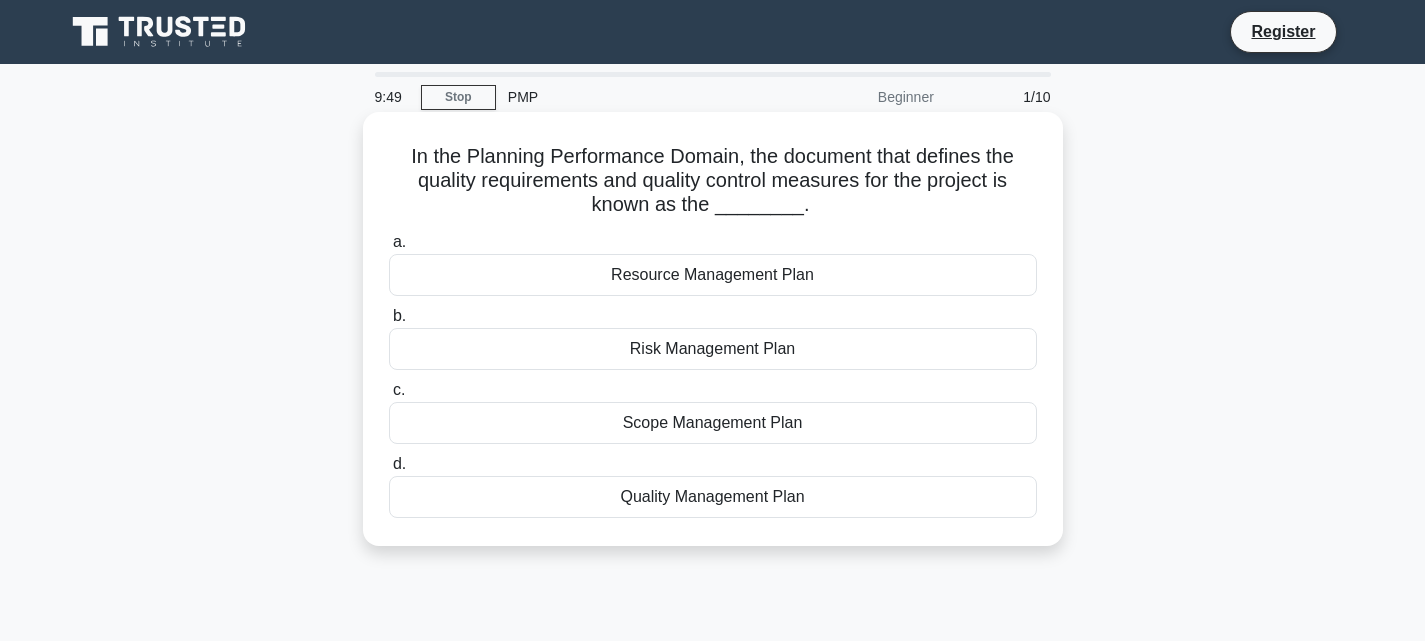 click on "Quality Management Plan" at bounding box center (713, 497) 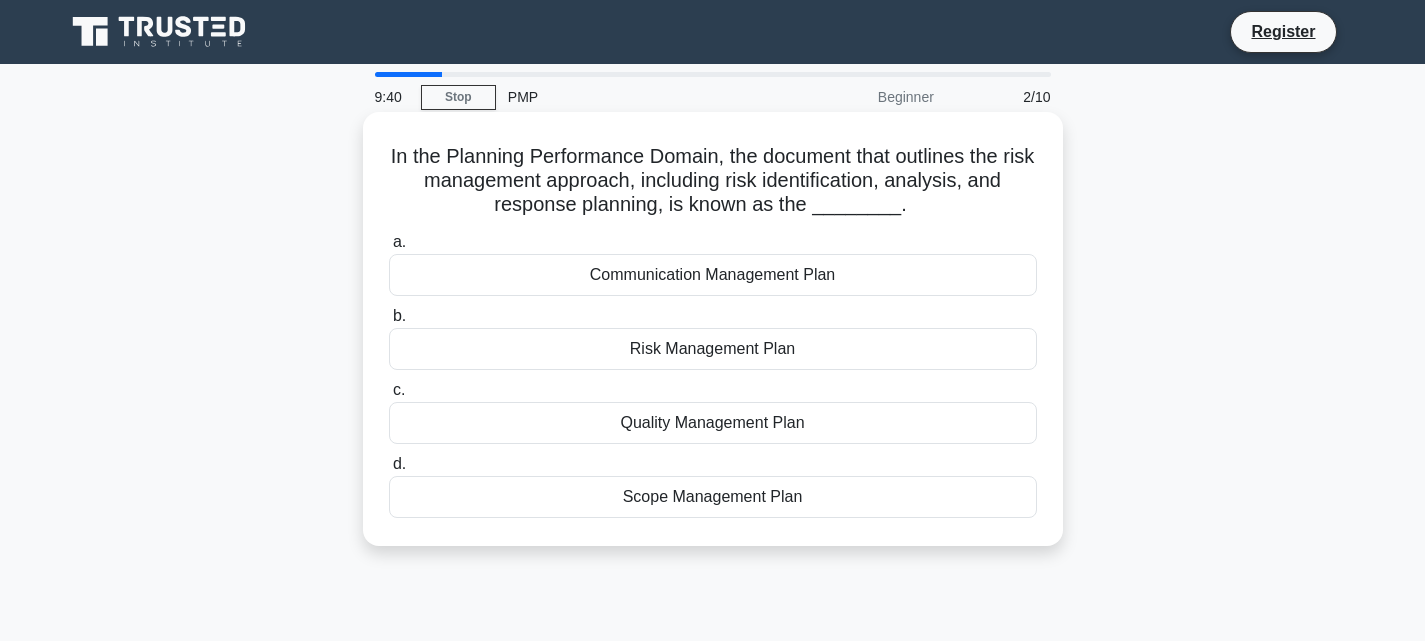 click on "Risk Management Plan" at bounding box center [713, 349] 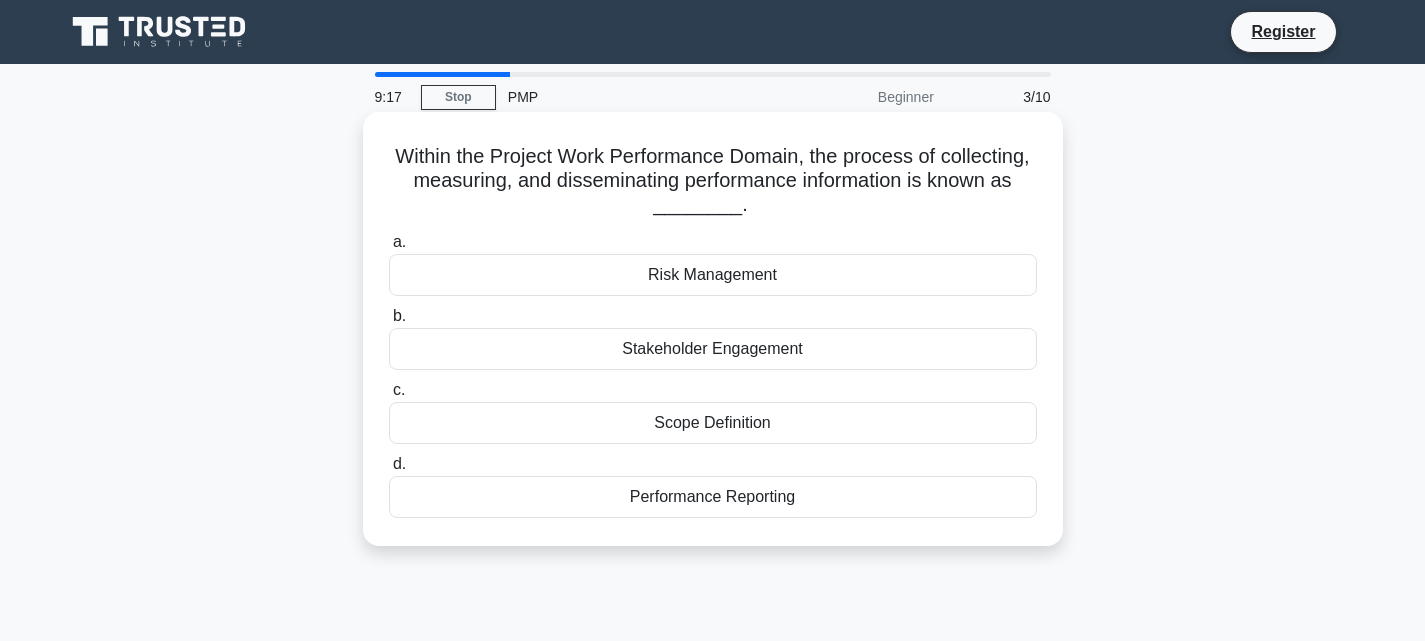 click on "Scope Definition" at bounding box center [713, 423] 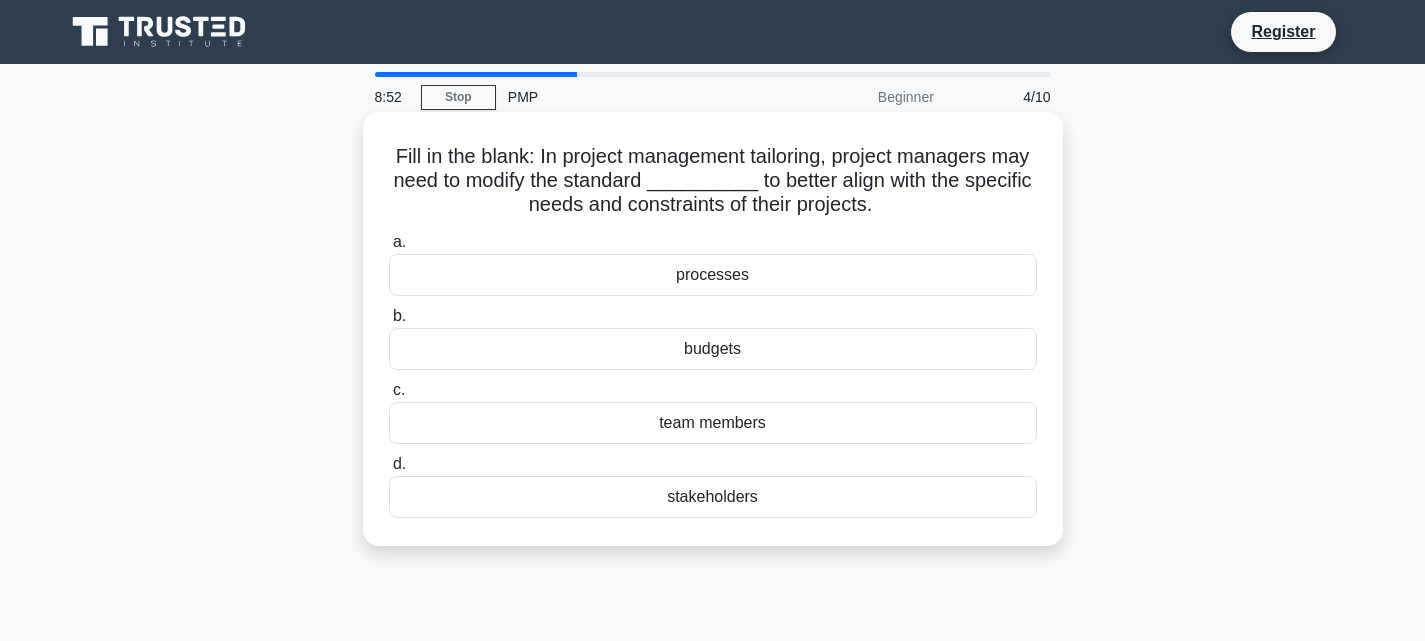 click on "budgets" at bounding box center [713, 349] 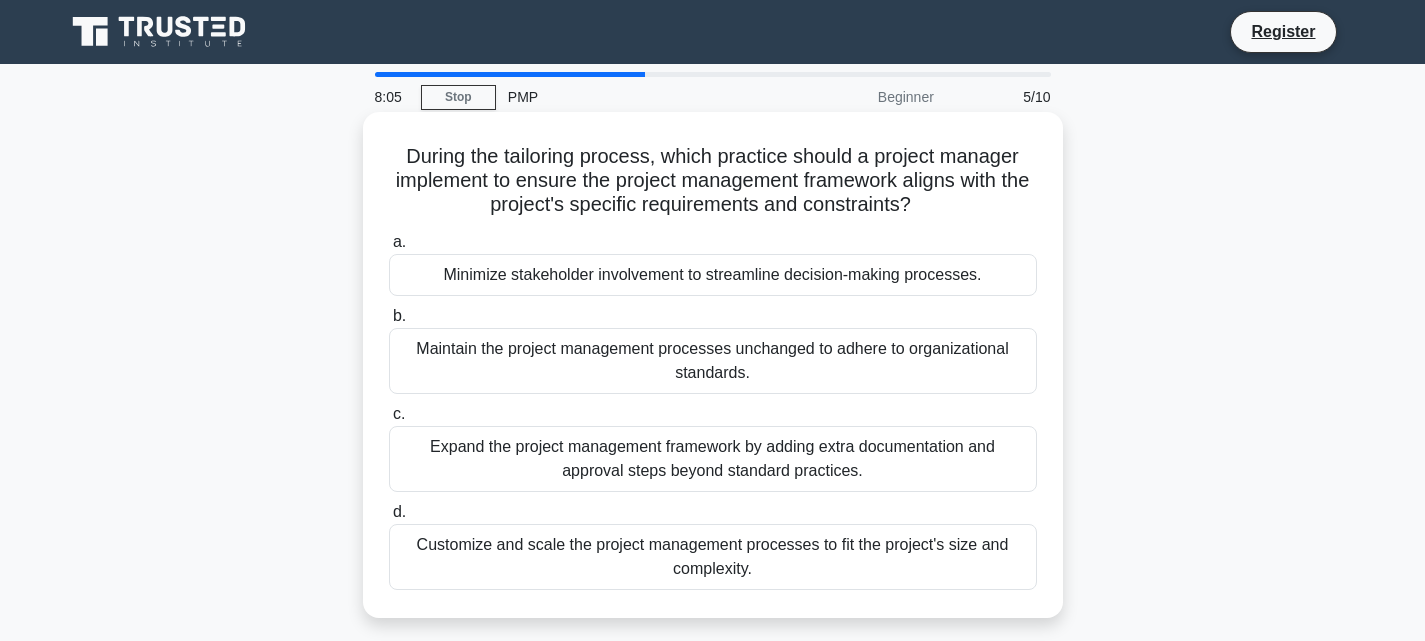click on "Expand the project management framework by adding extra documentation and approval steps beyond standard practices." at bounding box center [713, 459] 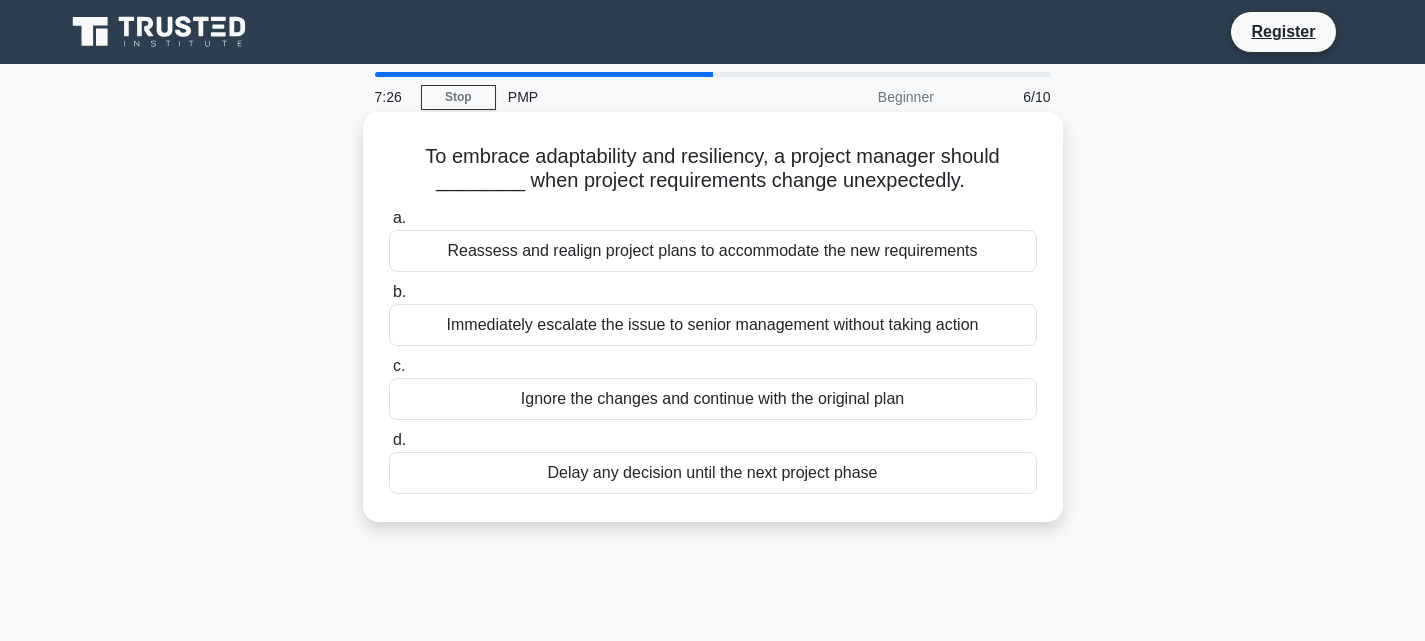 click on "Reassess and realign project plans to accommodate the new requirements" at bounding box center [713, 251] 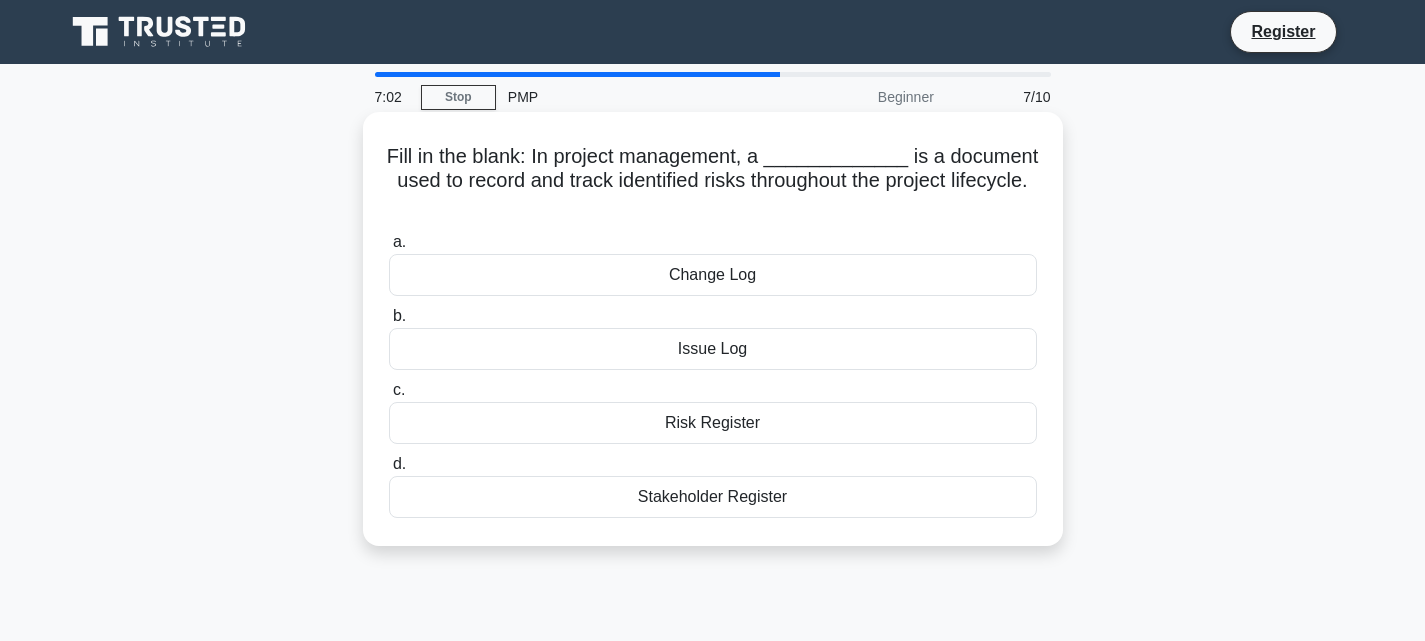 click on "Issue Log" at bounding box center [713, 349] 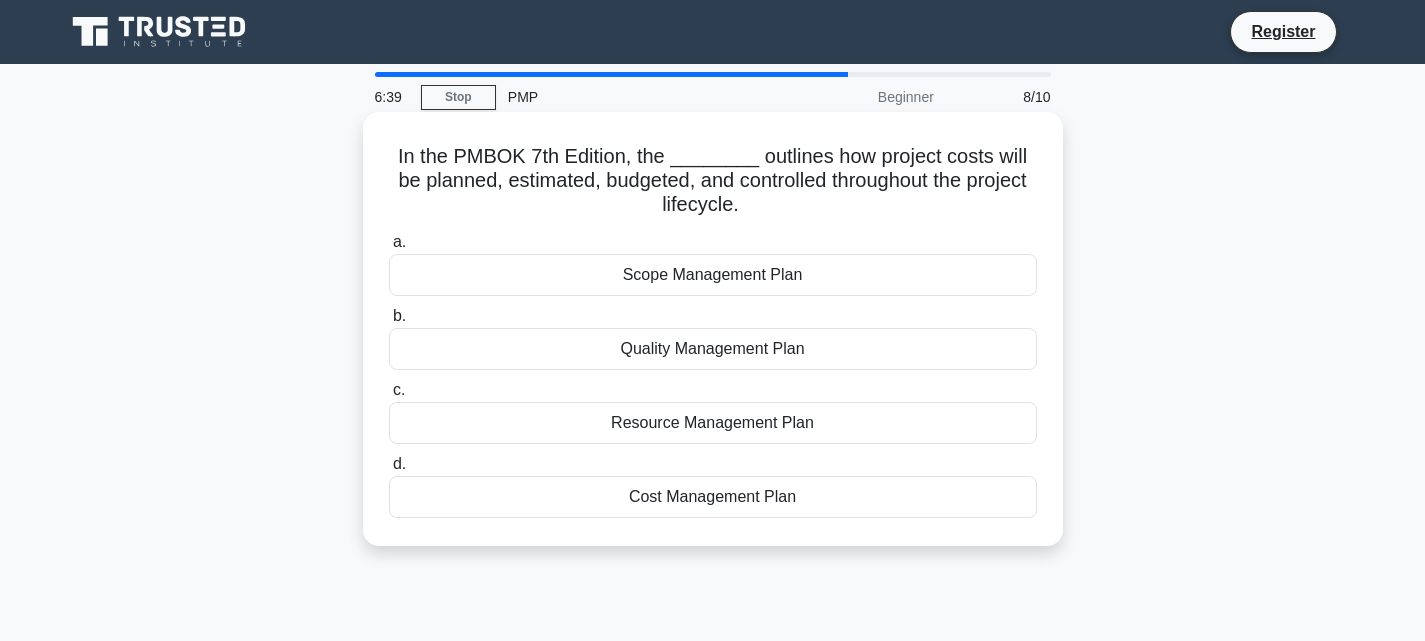 click on "Cost Management Plan" at bounding box center (713, 497) 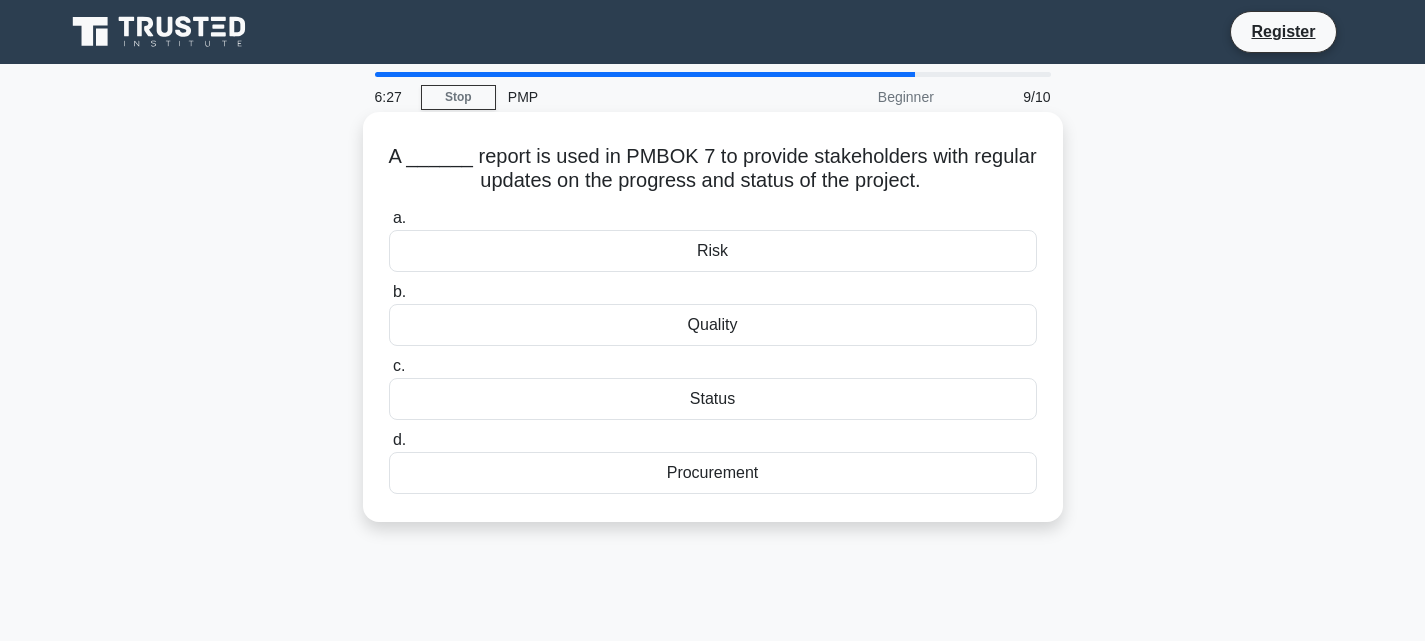 click on "Status" at bounding box center [713, 399] 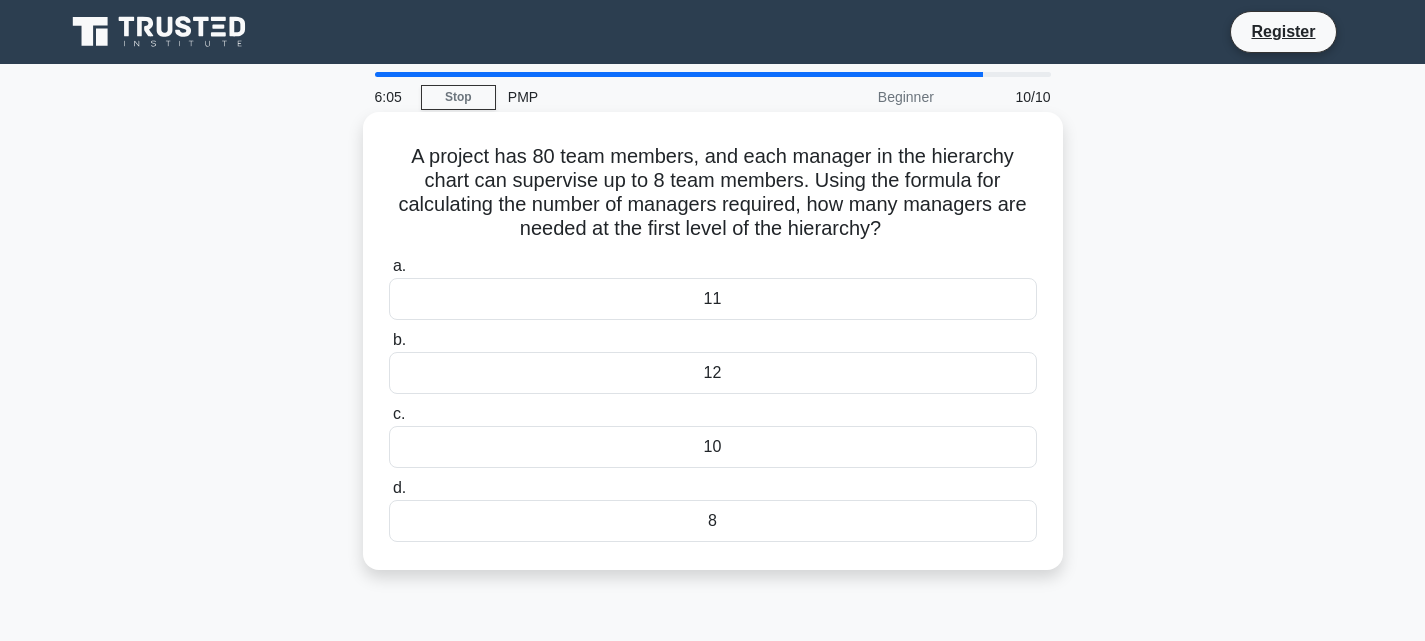click on "8" at bounding box center [713, 521] 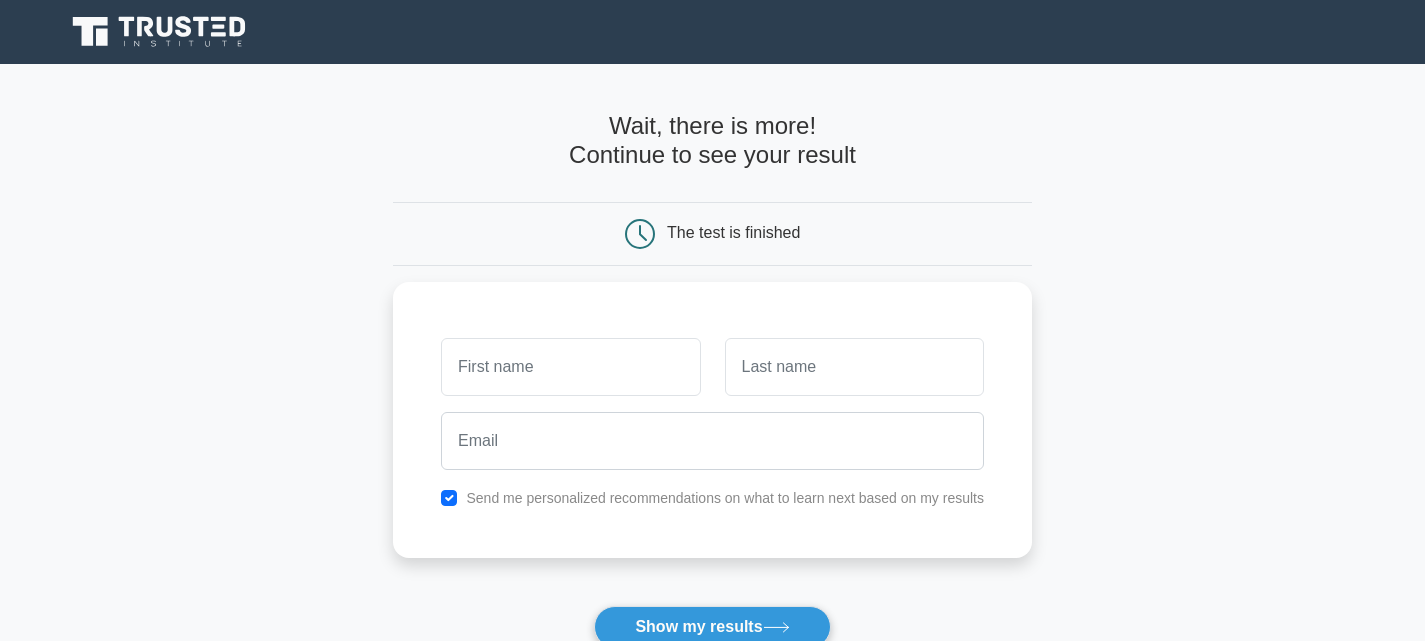 scroll, scrollTop: 0, scrollLeft: 0, axis: both 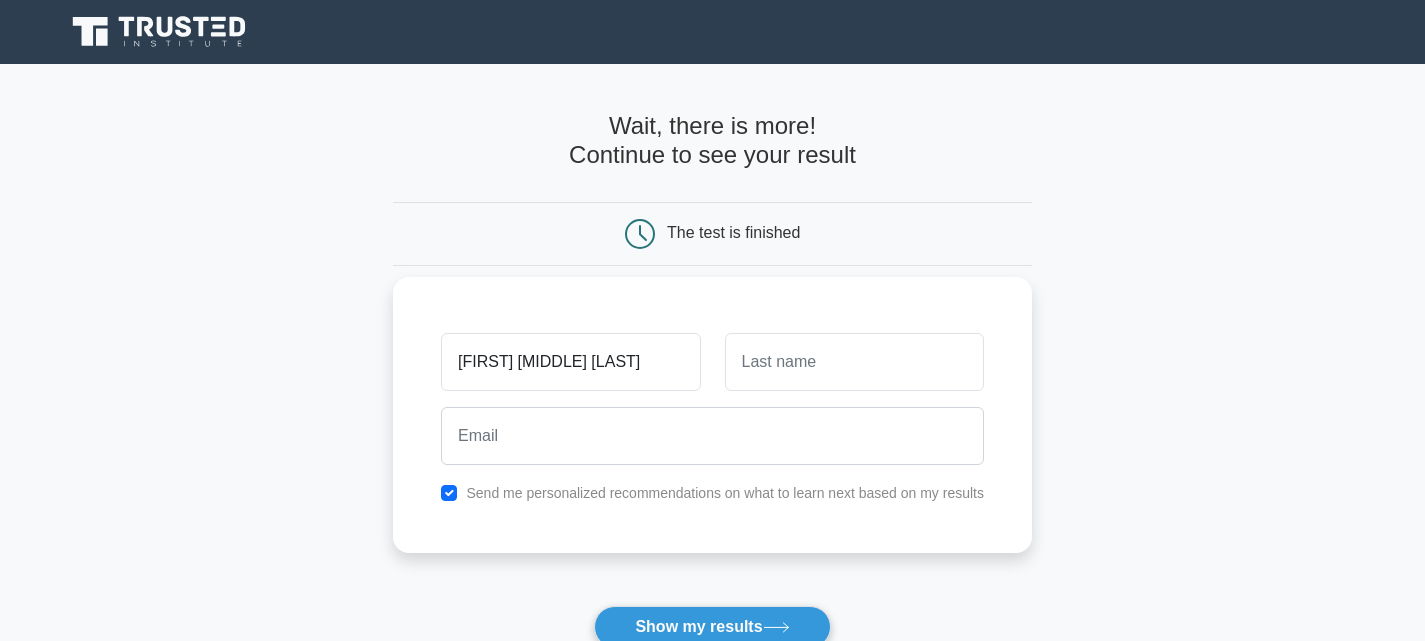 type on "[FIRST] [MIDDLE] [LAST]" 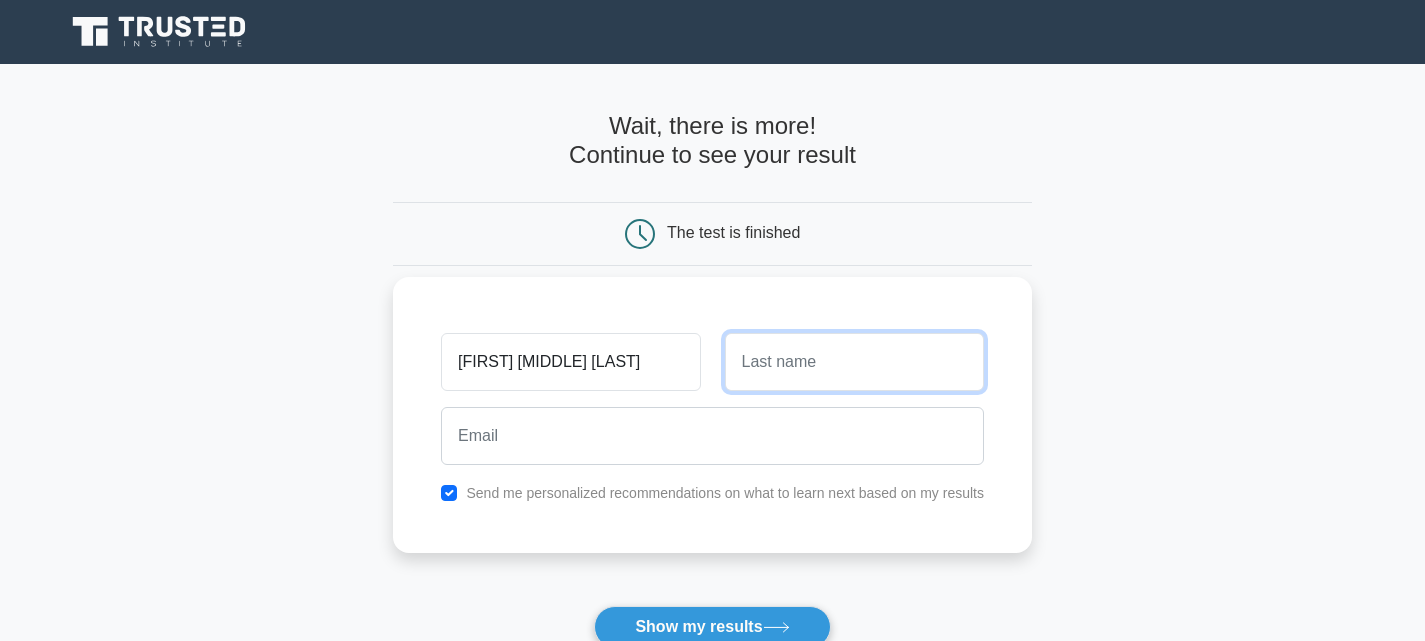 click at bounding box center [854, 362] 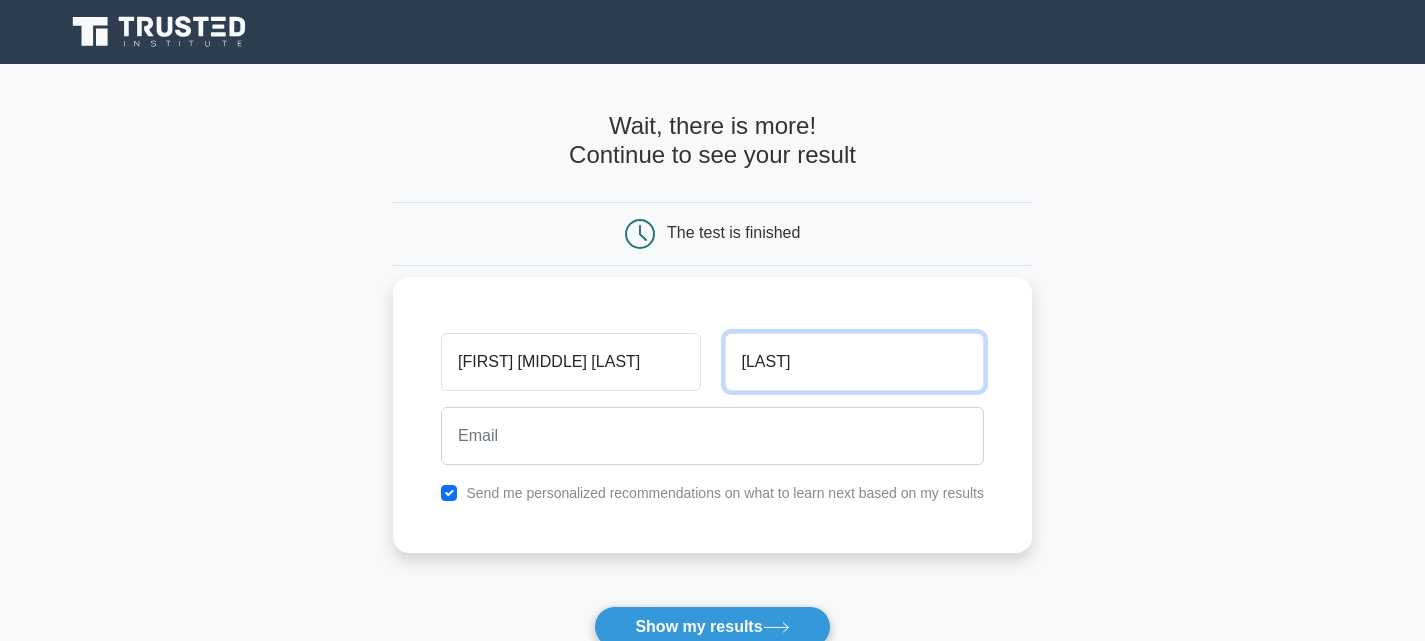 type on "hernandez" 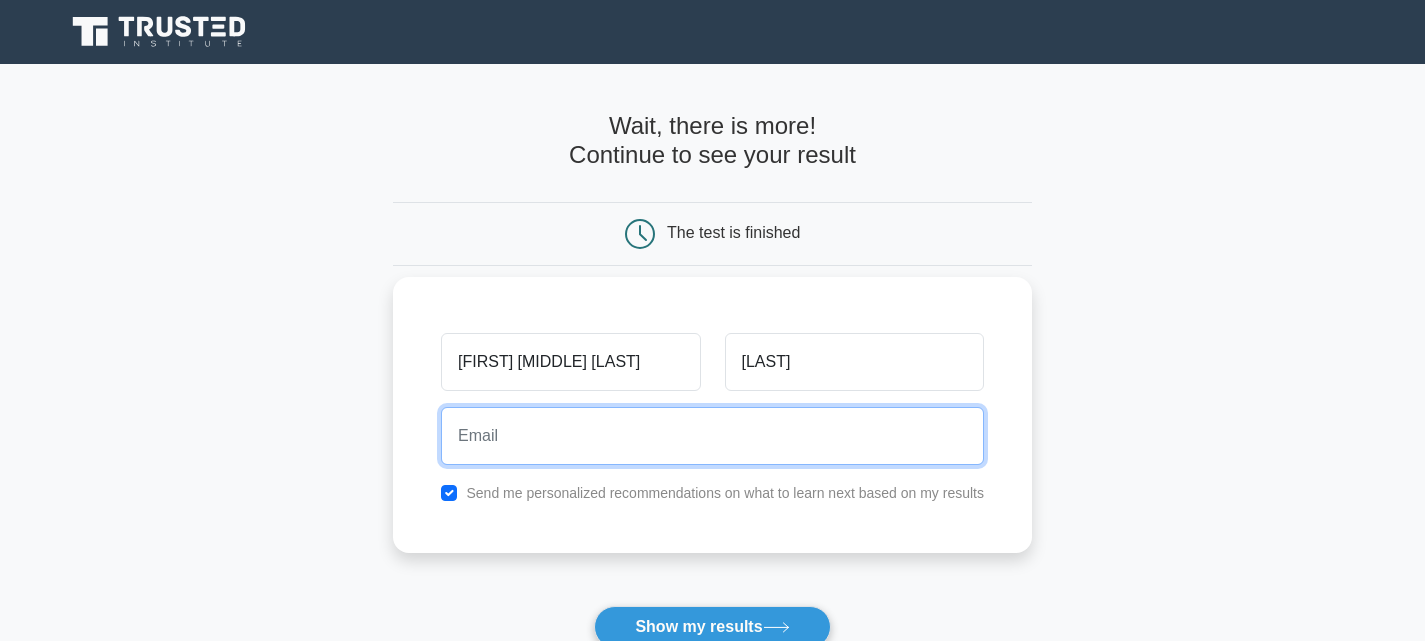 click at bounding box center [712, 436] 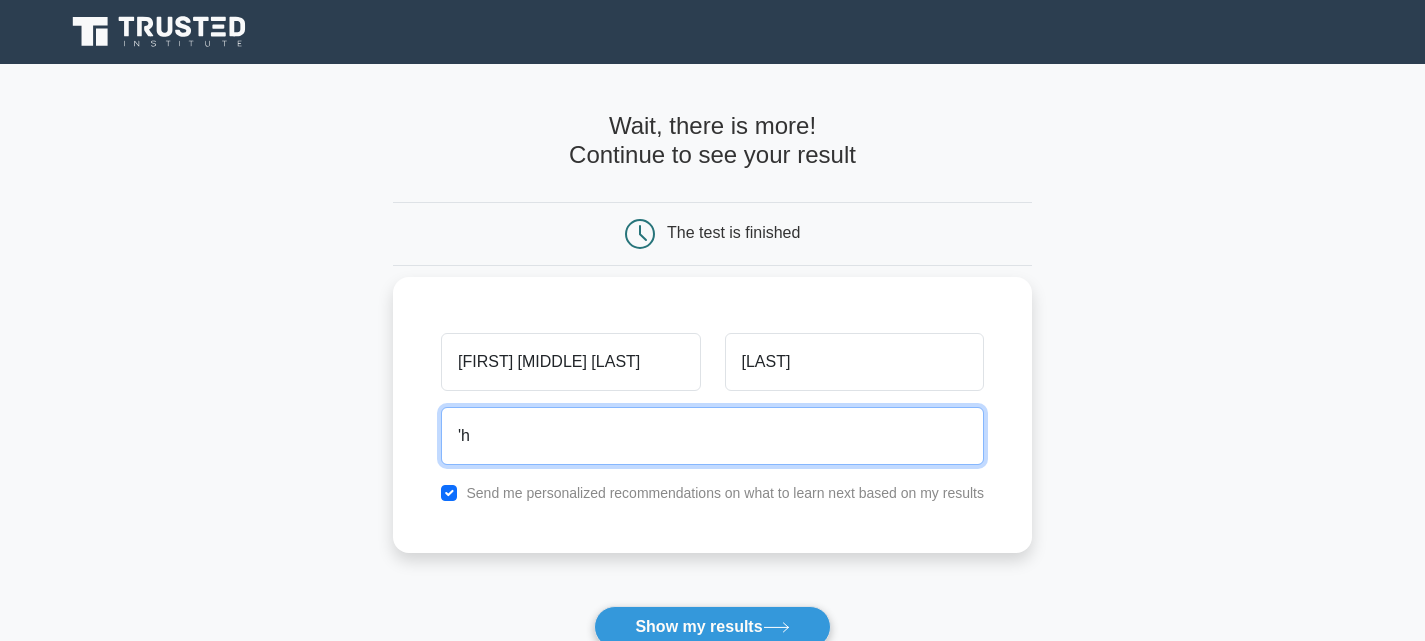 type on "'" 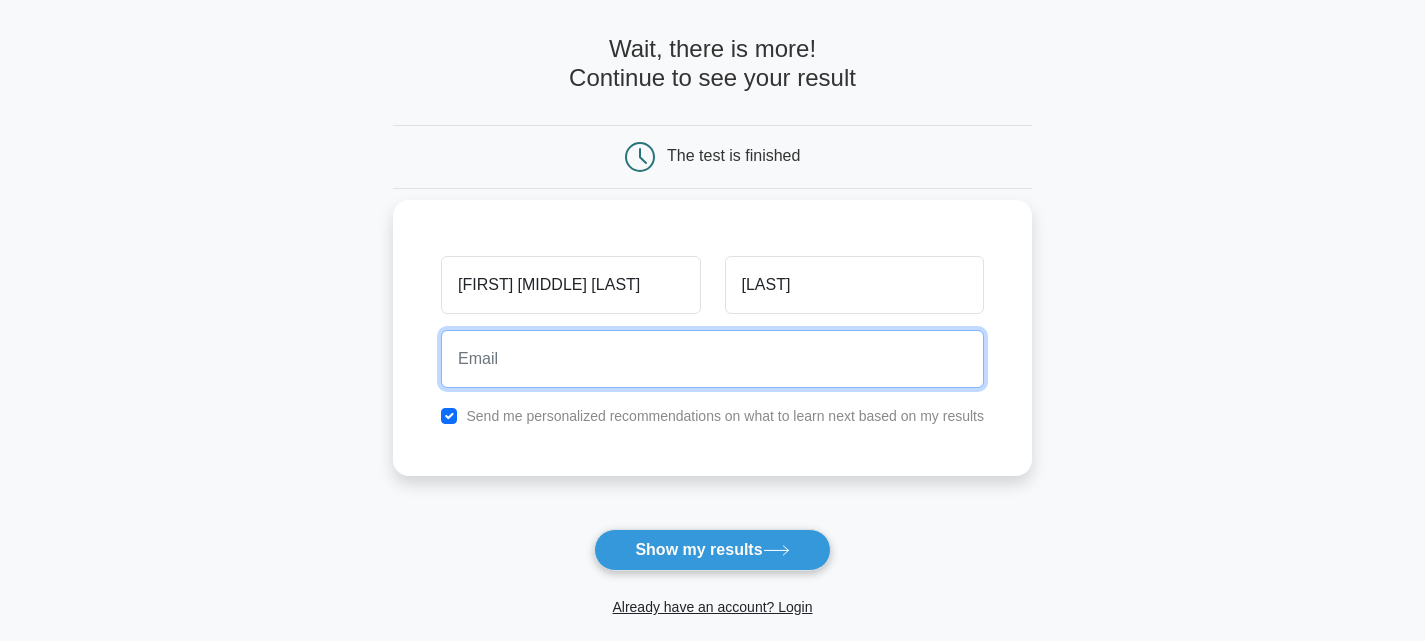 scroll, scrollTop: 0, scrollLeft: 0, axis: both 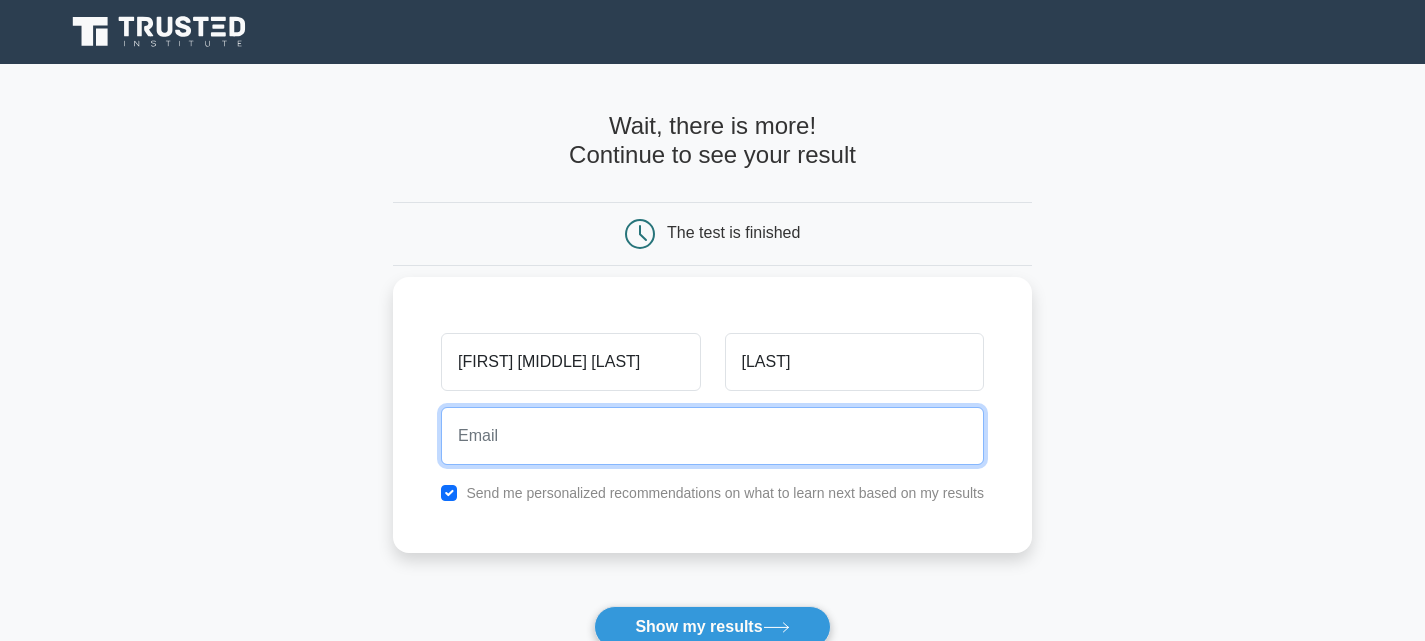 click at bounding box center (712, 436) 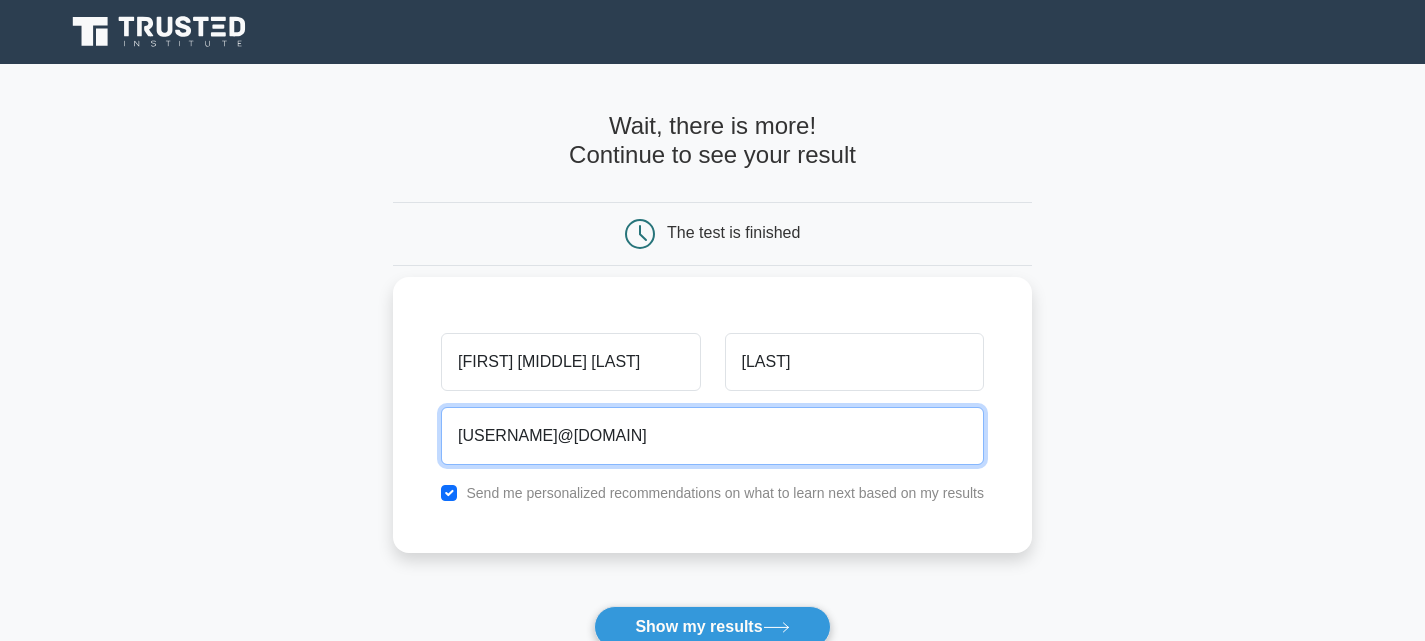 type on "hernandez.johnm28@gmail.com" 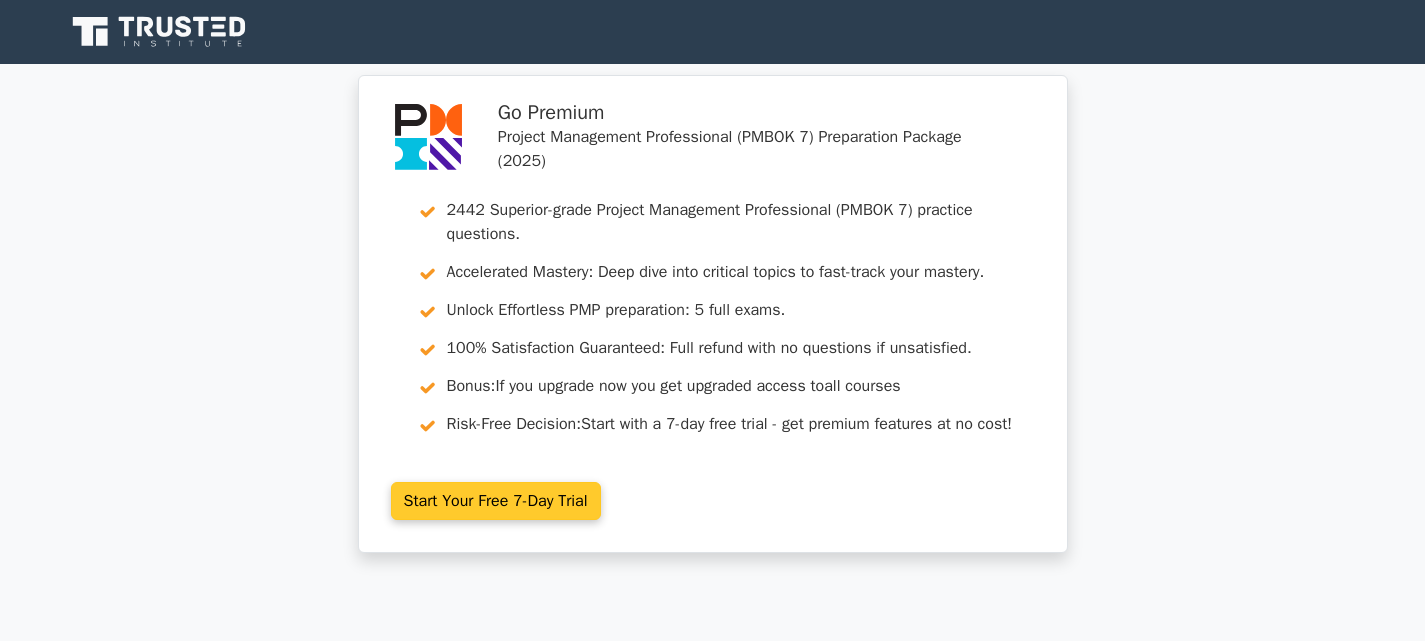 scroll, scrollTop: 0, scrollLeft: 0, axis: both 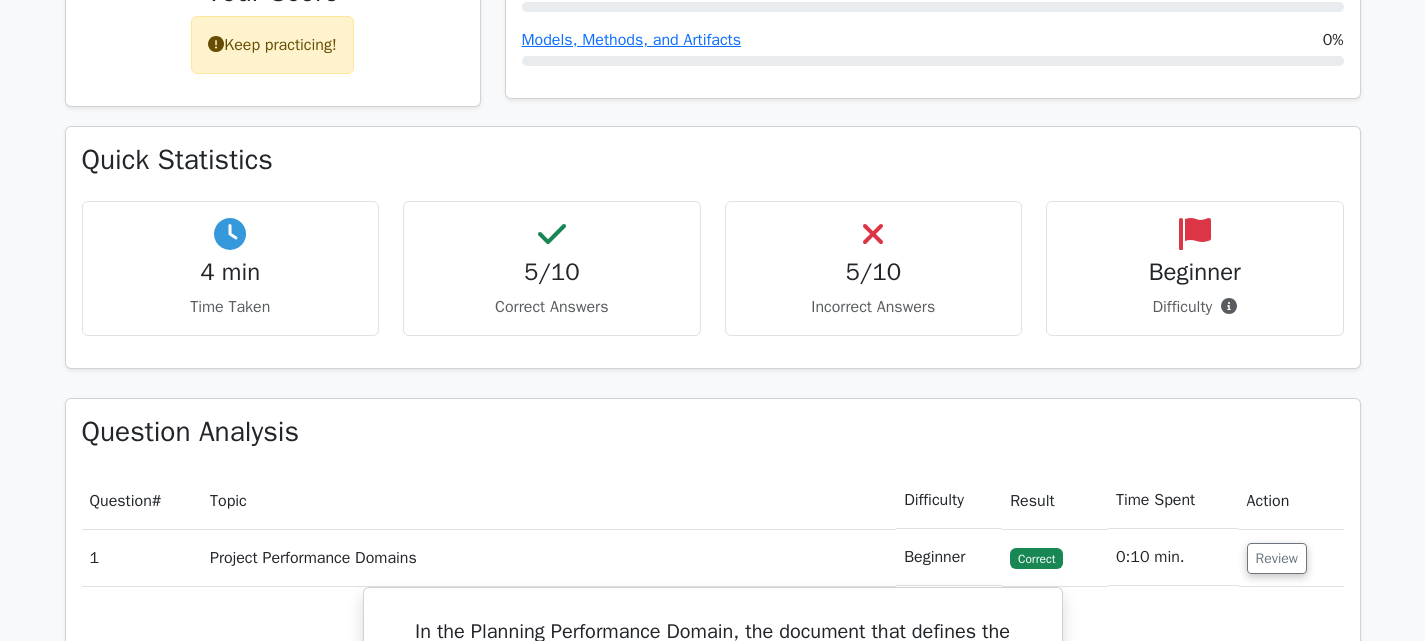 click on "5/10" at bounding box center [874, 272] 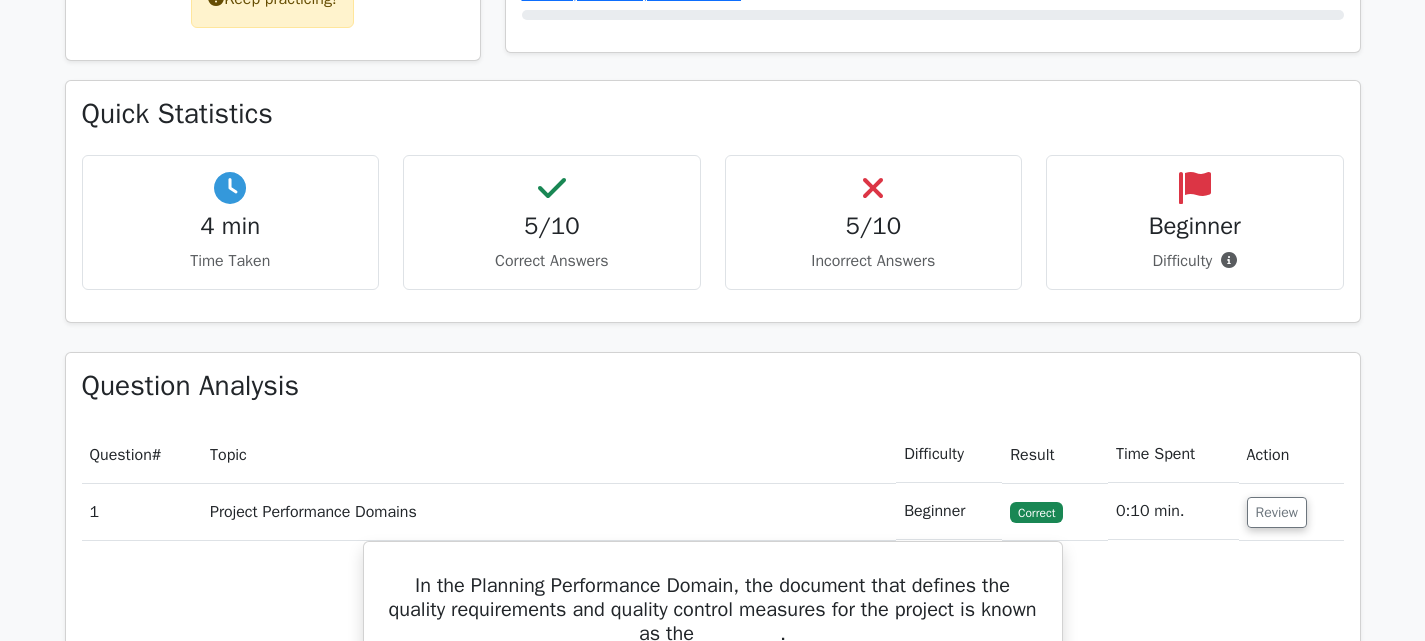 scroll, scrollTop: 1100, scrollLeft: 0, axis: vertical 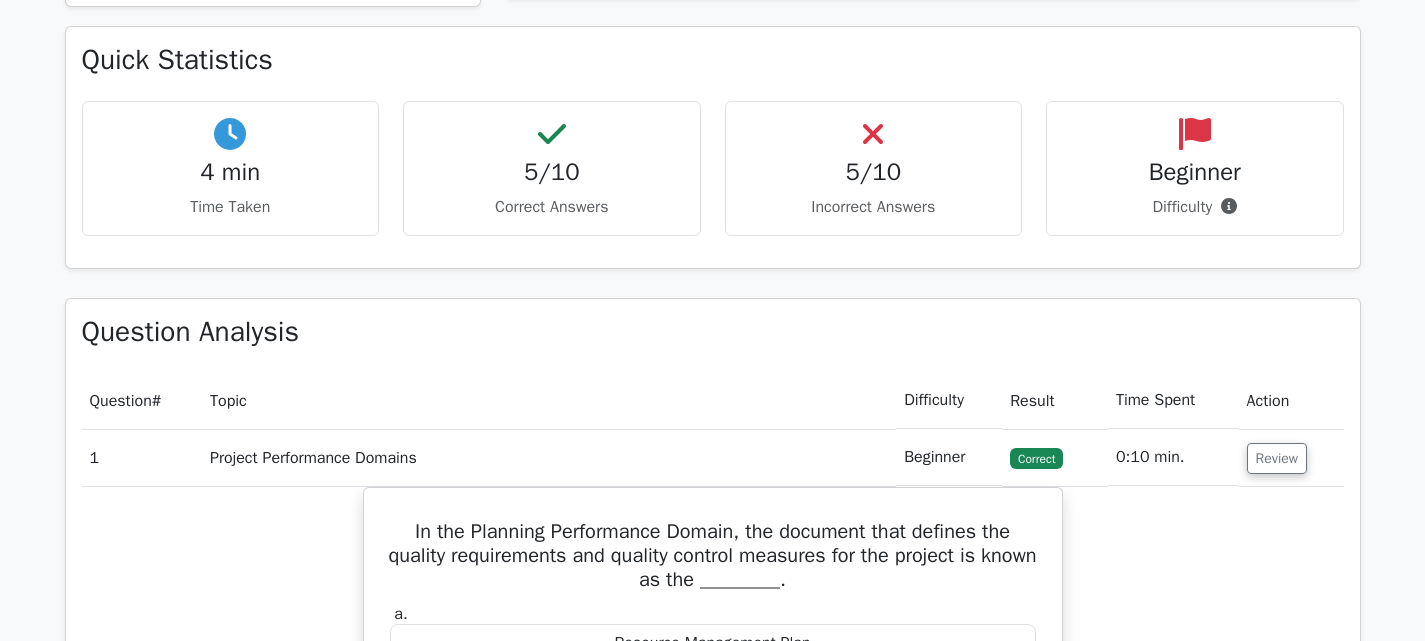 click on "Beginner
Difficulty" at bounding box center [1195, 168] 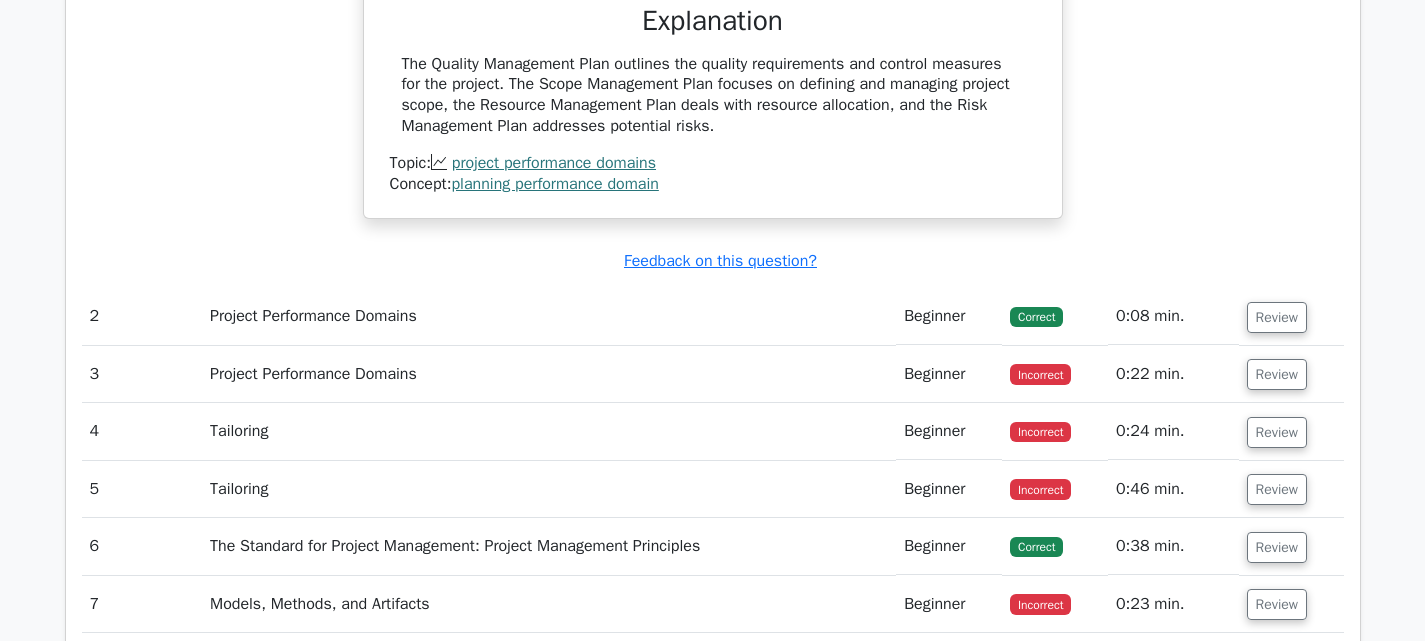 scroll, scrollTop: 2000, scrollLeft: 0, axis: vertical 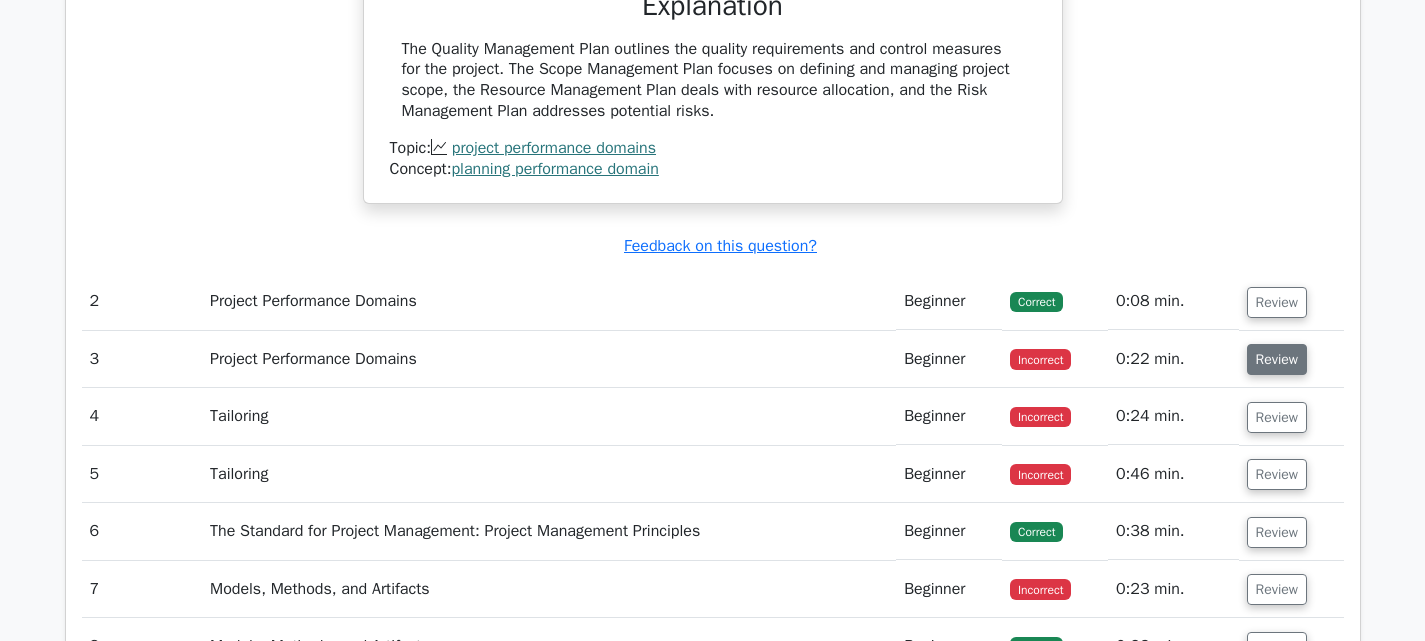 click on "Review" at bounding box center [1277, 359] 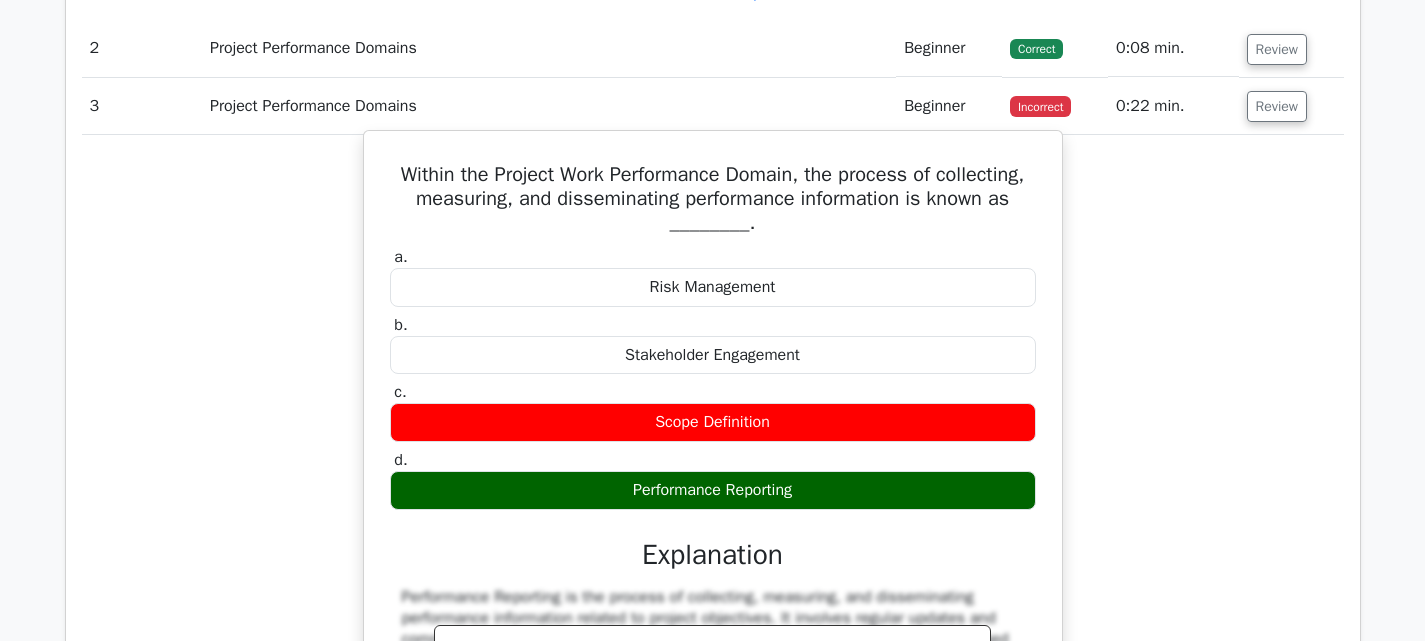 scroll, scrollTop: 1900, scrollLeft: 0, axis: vertical 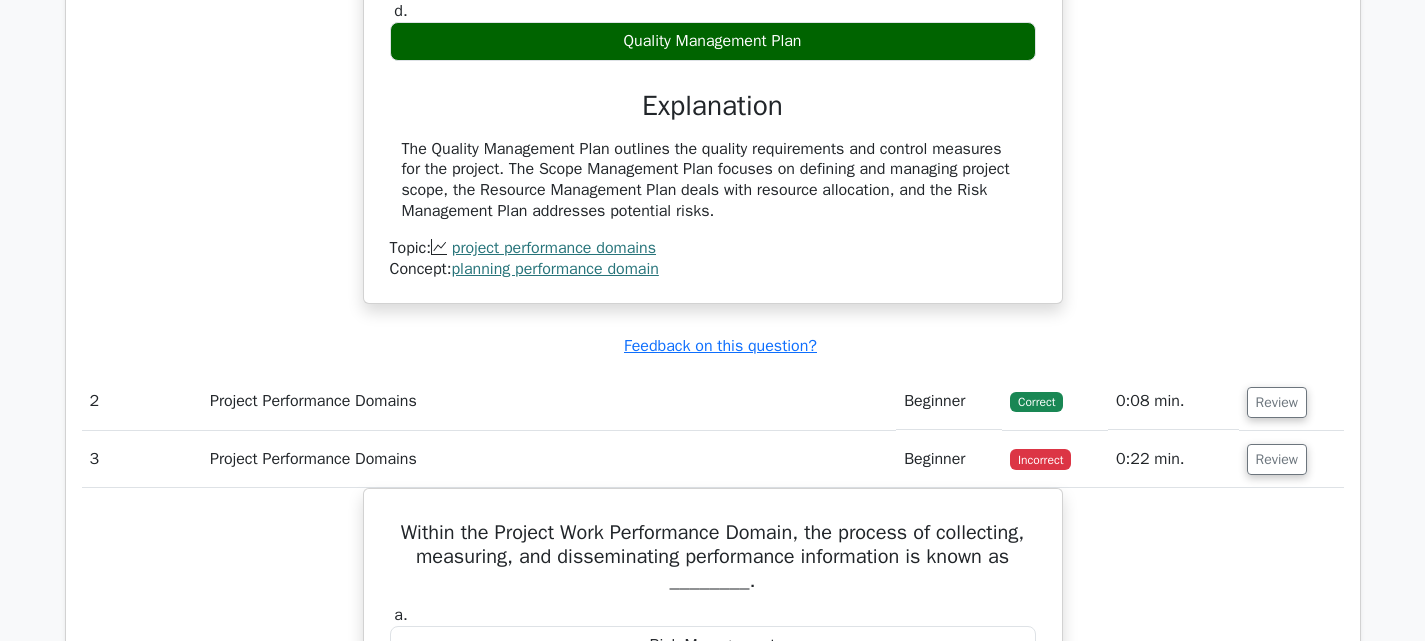 click on "Incorrect" at bounding box center (1040, 459) 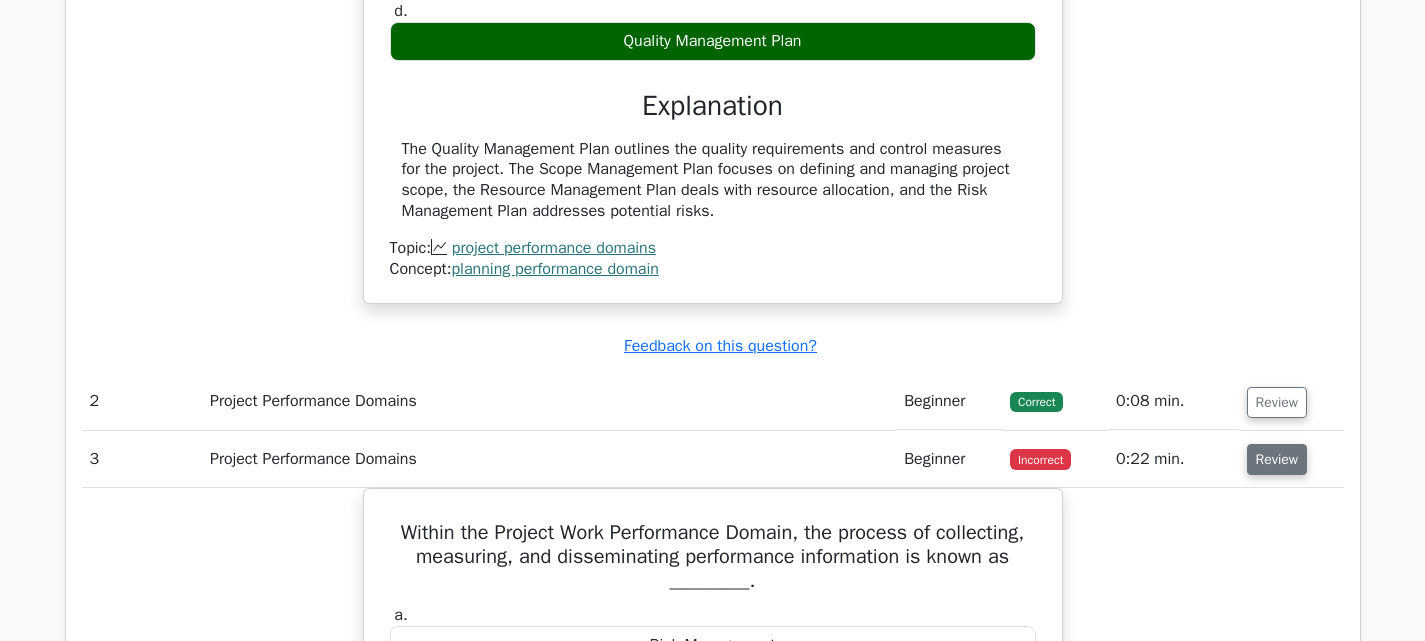 click on "Review" at bounding box center [1277, 459] 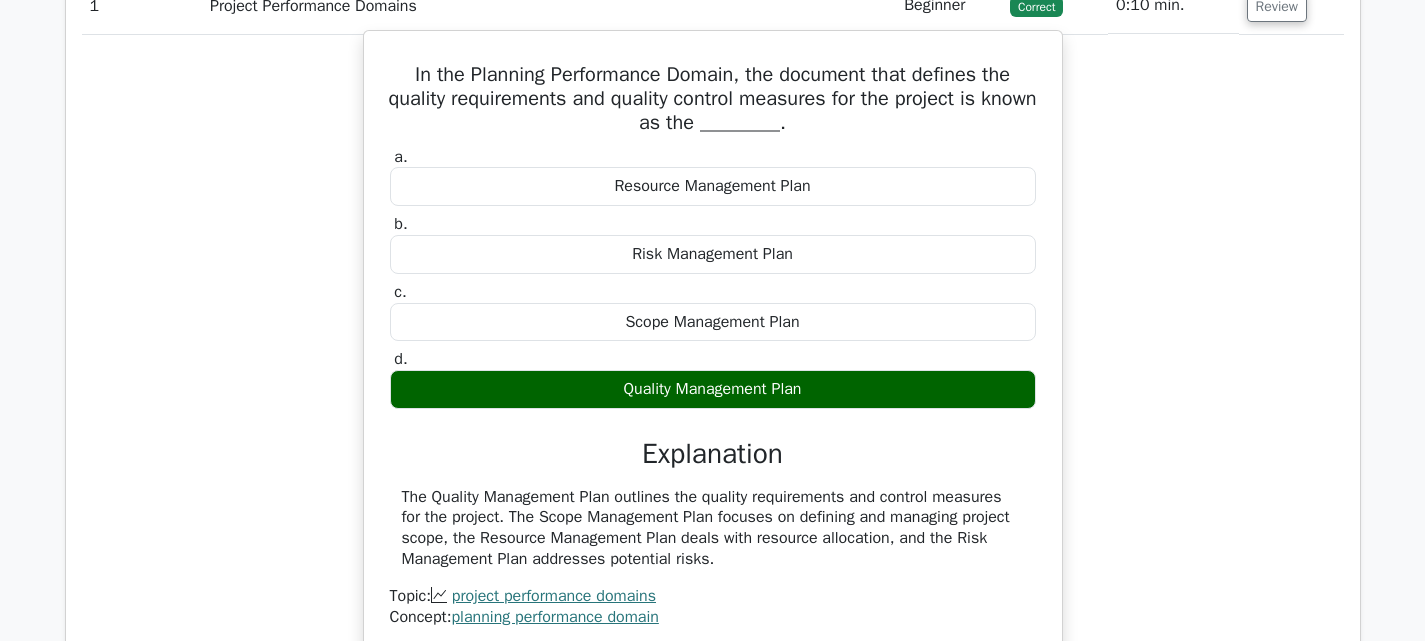 scroll, scrollTop: 2147, scrollLeft: 0, axis: vertical 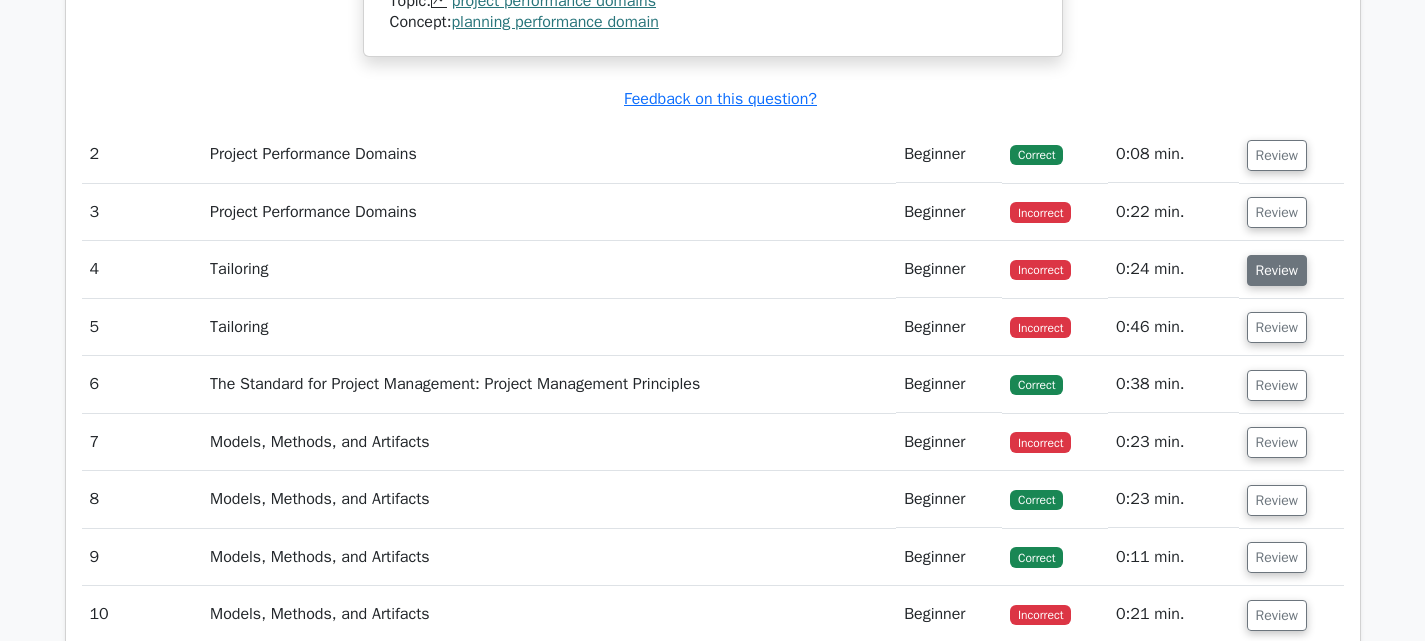 click on "Review" at bounding box center [1277, 270] 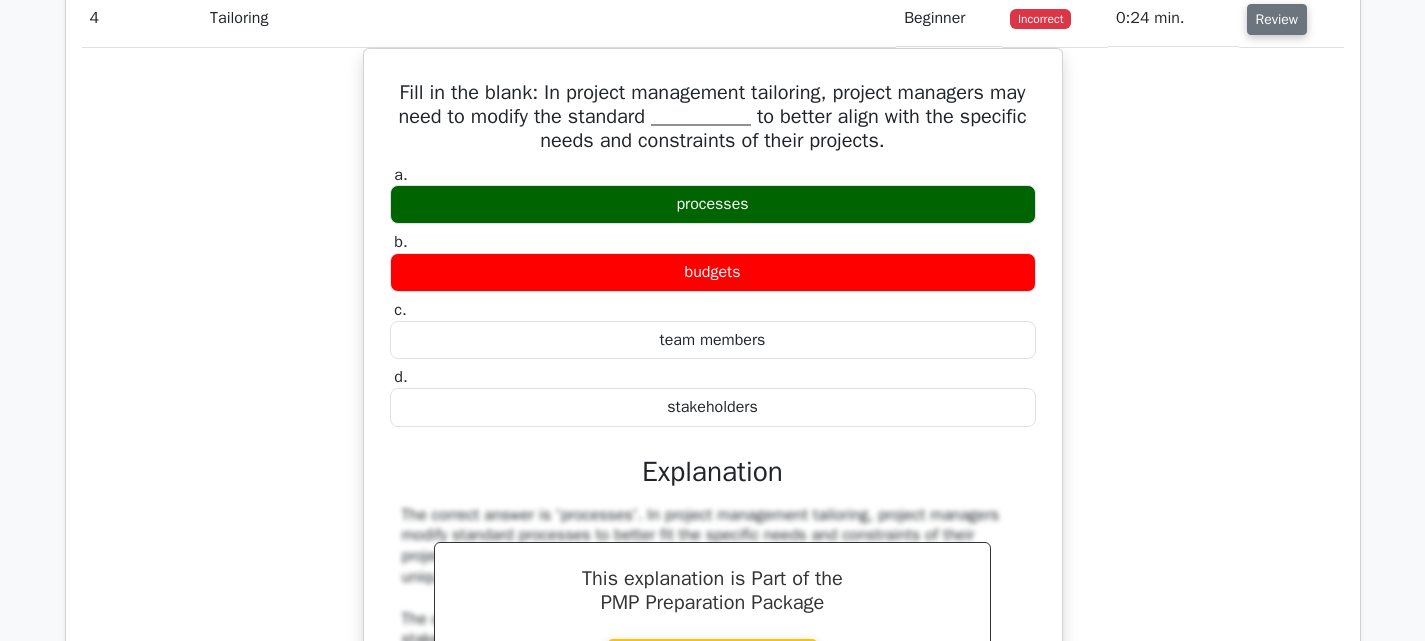 scroll, scrollTop: 2447, scrollLeft: 0, axis: vertical 